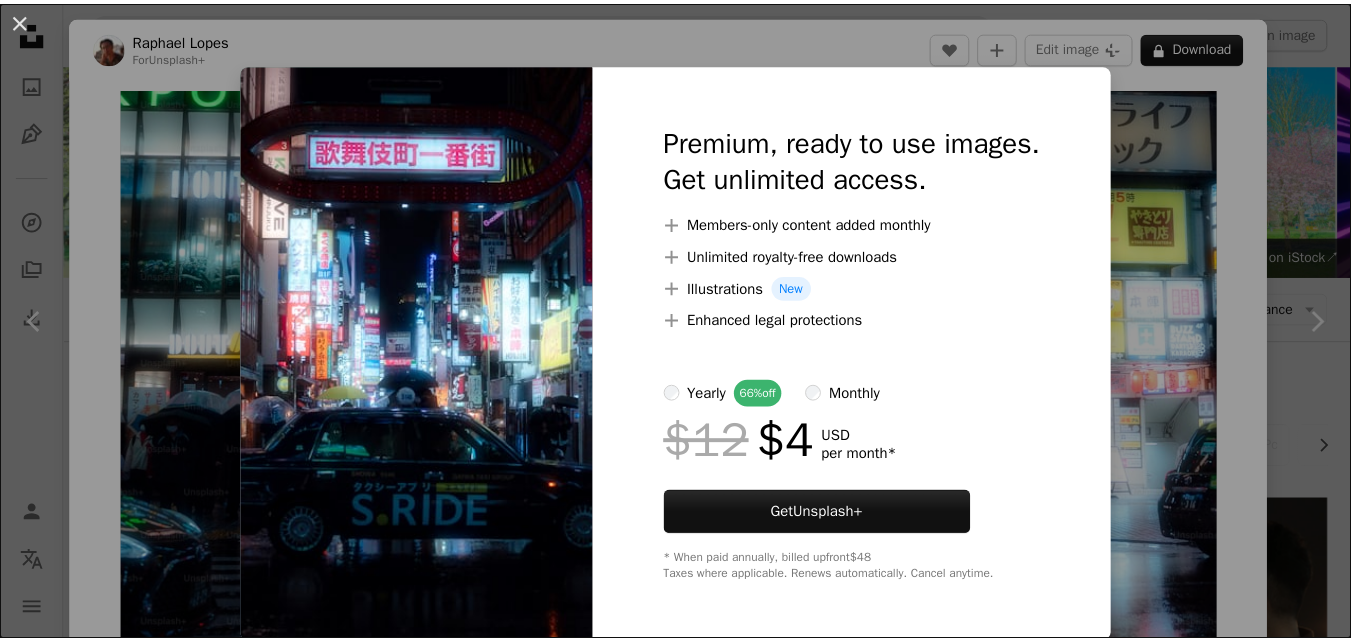 scroll, scrollTop: 1579, scrollLeft: 0, axis: vertical 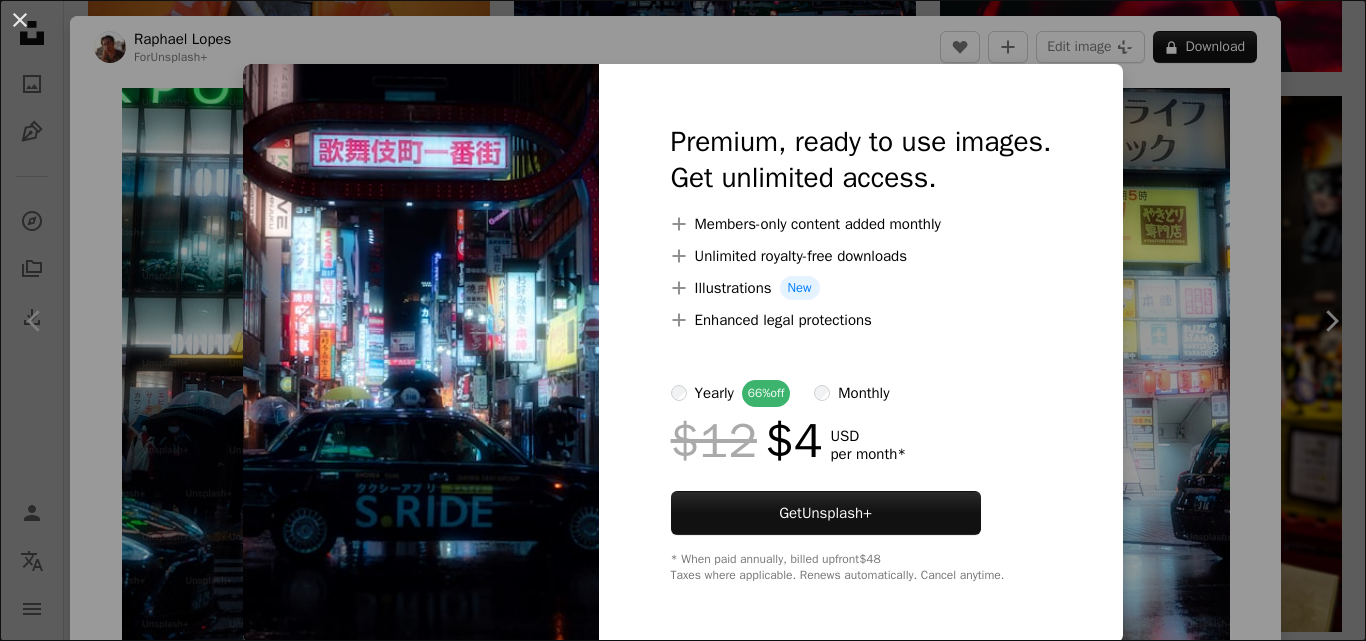 click on "Premium, ready to use images. Get unlimited access. A plus sign Members-only content added monthly A plus sign Unlimited royalty-free downloads A plus sign Illustrations  New A plus sign Enhanced legal protections yearly 66%  off monthly $12   $4 USD per month * Get  Unsplash+ * When paid annually, billed upfront  $48 Taxes where applicable. Renews automatically. Cancel anytime." at bounding box center (861, 353) 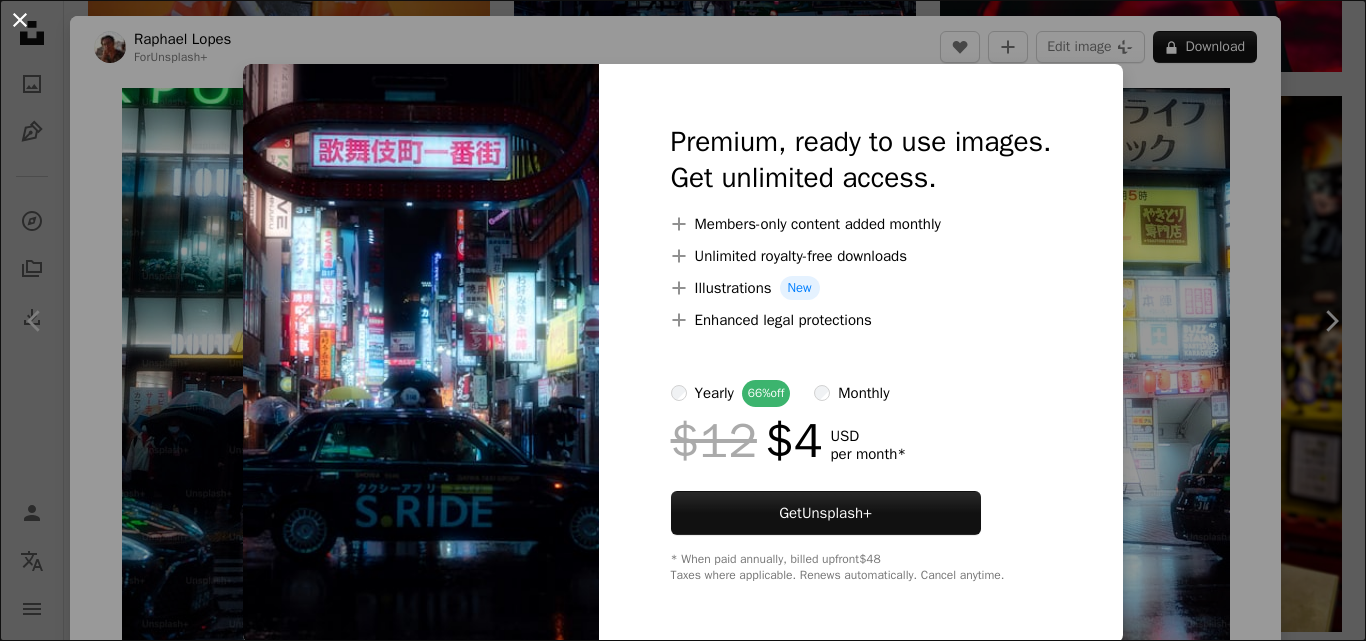 click on "An X shape" at bounding box center (20, 20) 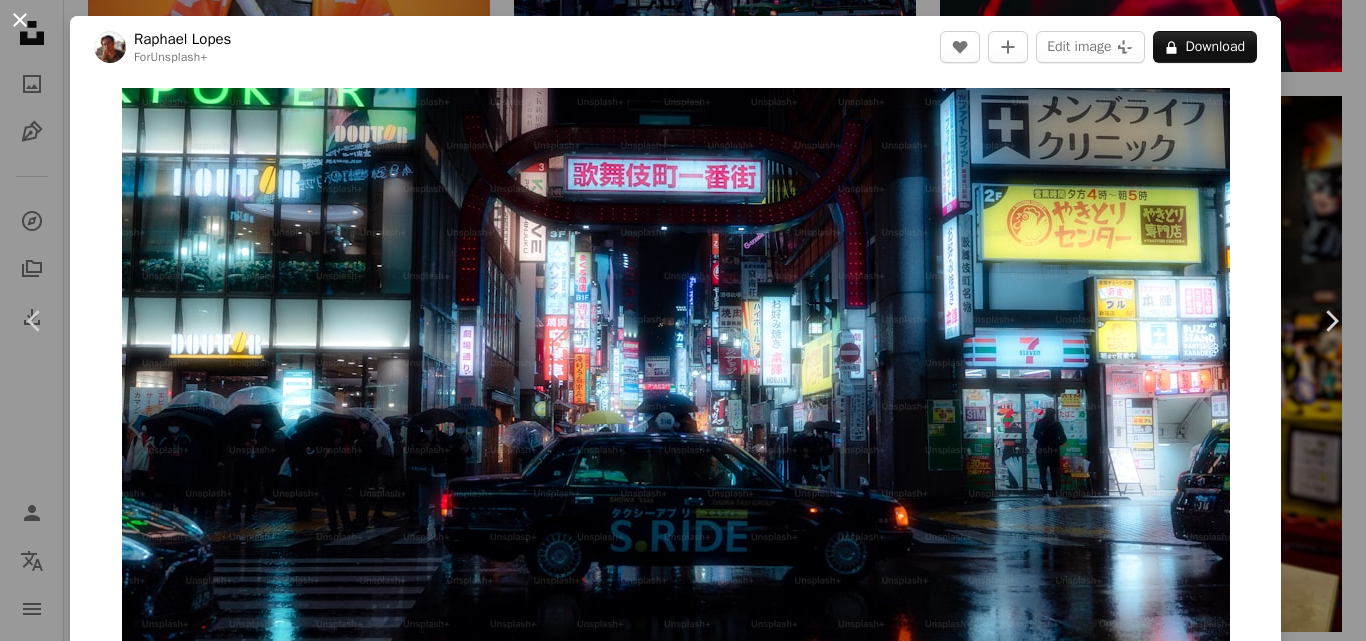 click on "An X shape" at bounding box center (20, 20) 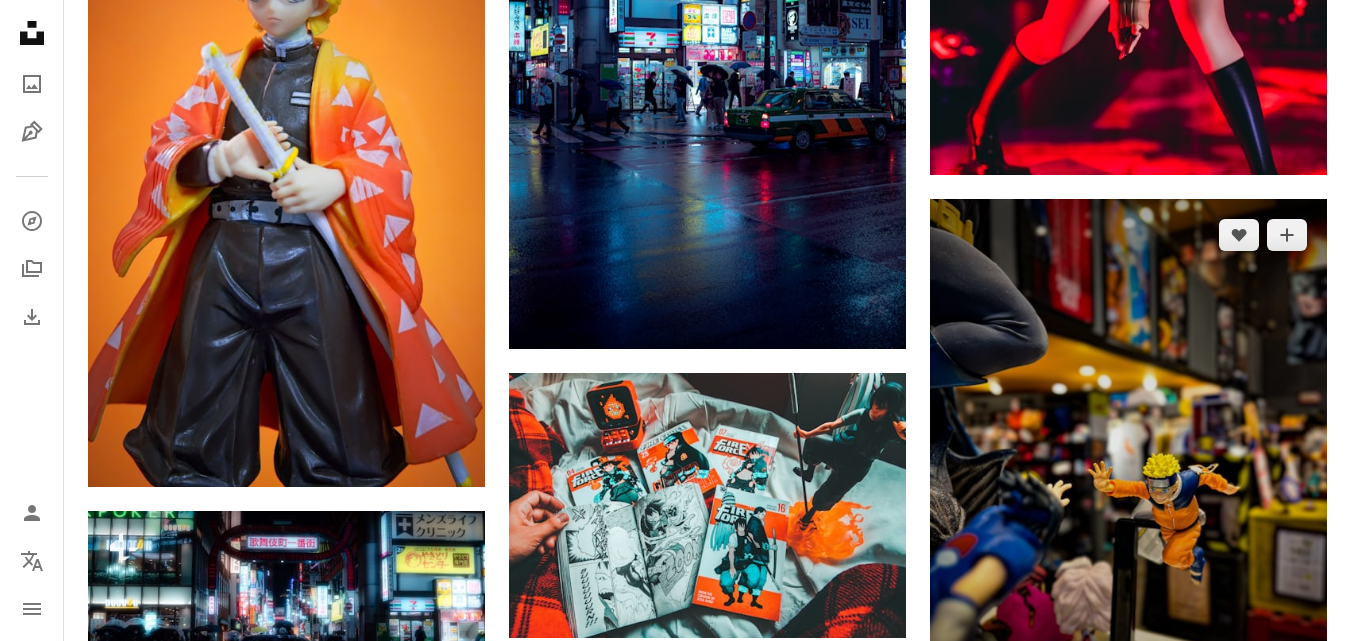 scroll, scrollTop: 1279, scrollLeft: 0, axis: vertical 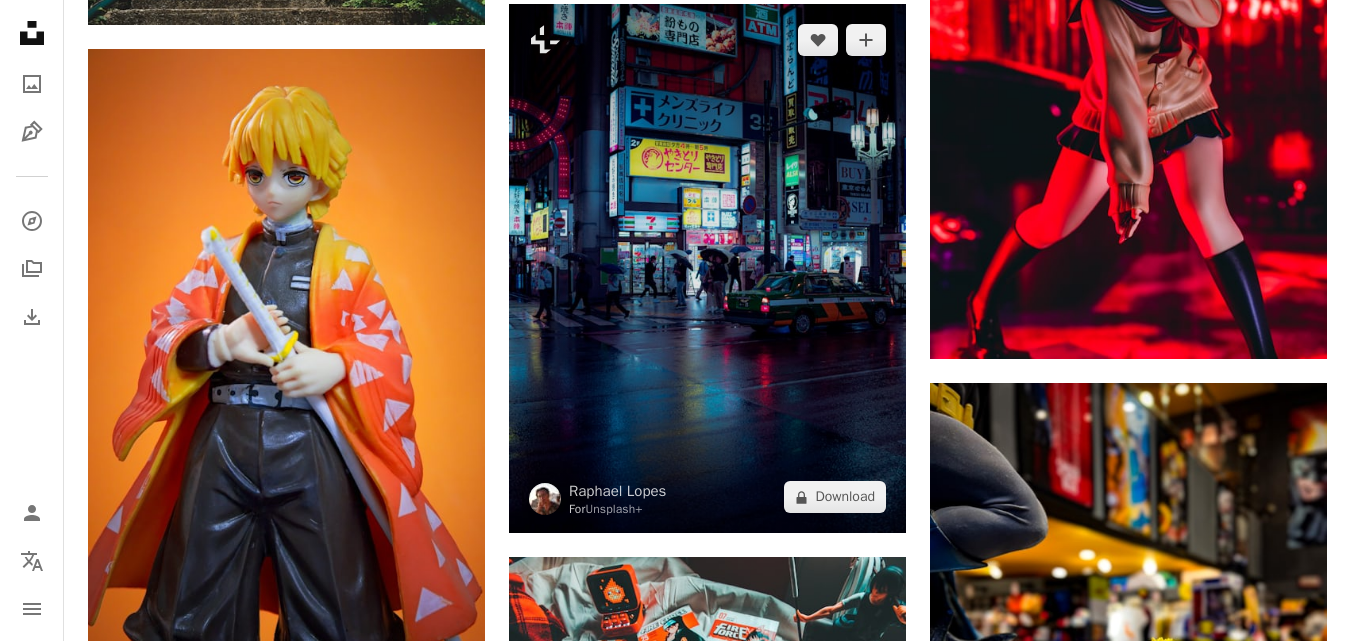 click at bounding box center (707, 269) 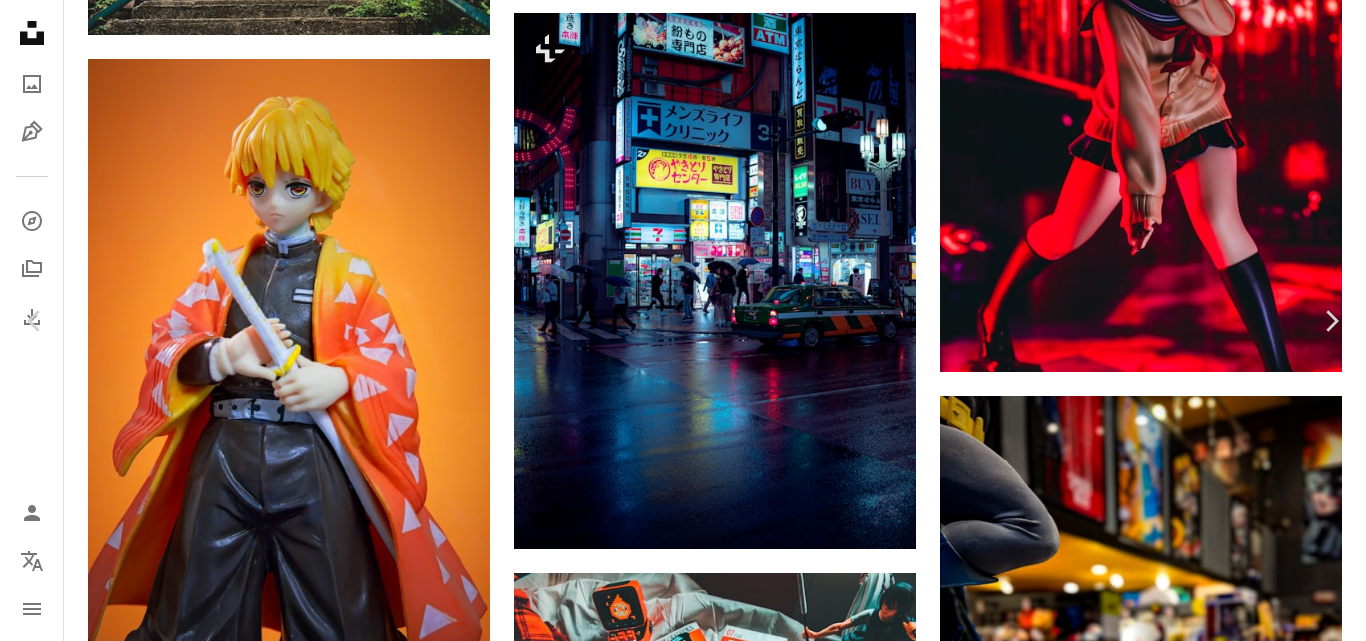 click on "A lock   Download" at bounding box center (1205, 3432) 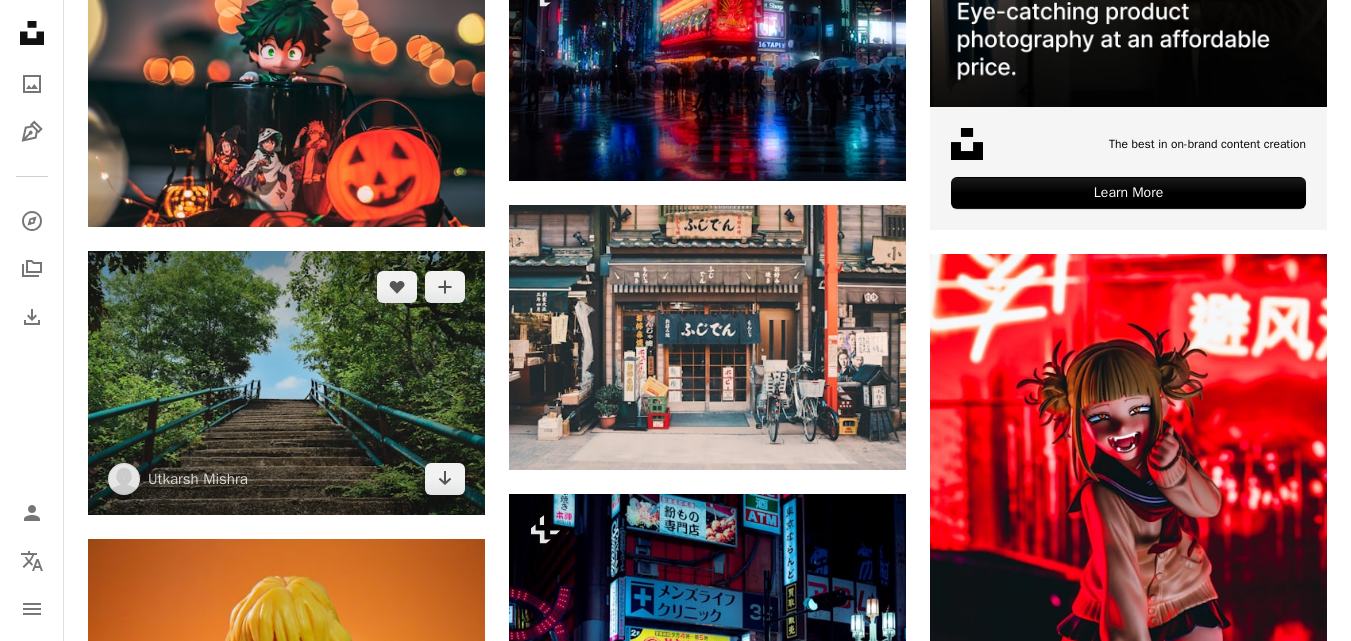 scroll, scrollTop: 779, scrollLeft: 0, axis: vertical 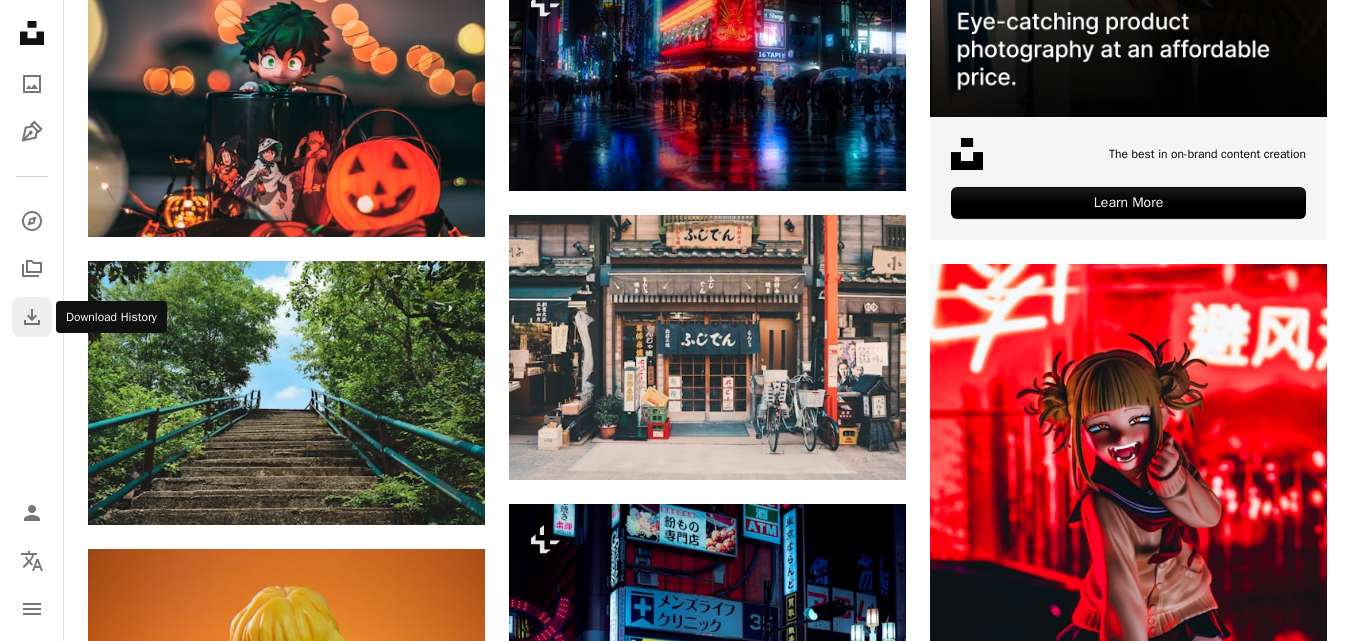 click on "Download" at bounding box center [32, 317] 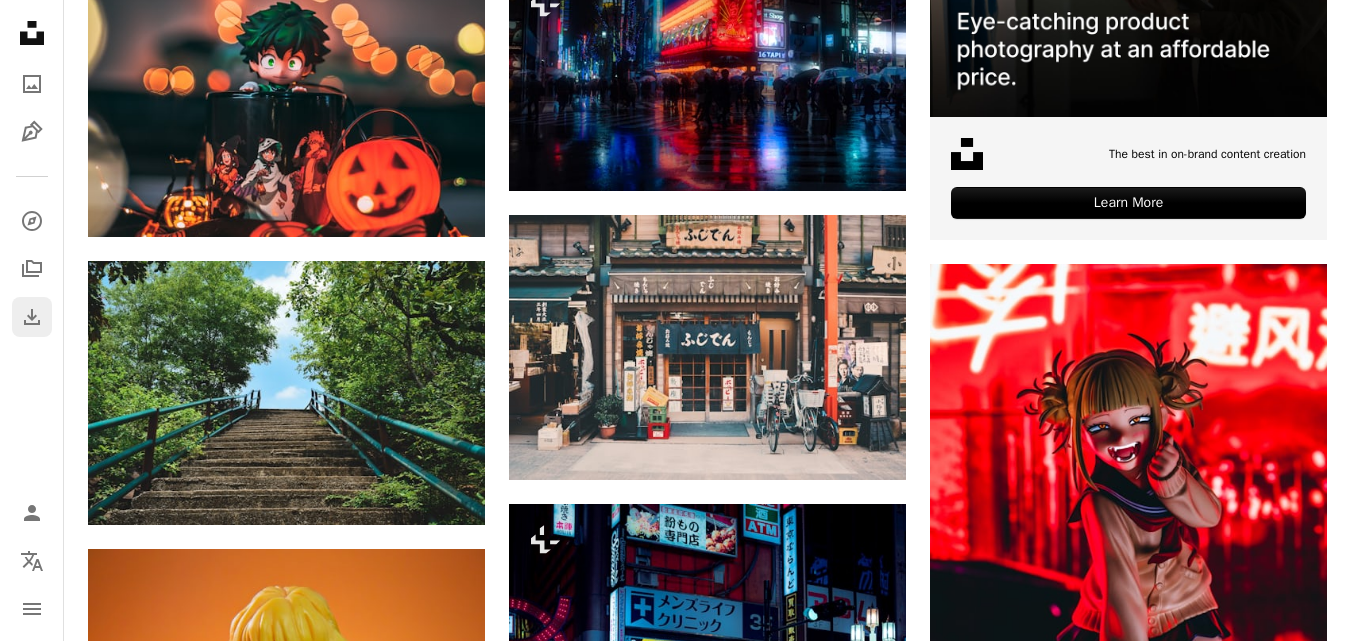 scroll, scrollTop: 0, scrollLeft: 0, axis: both 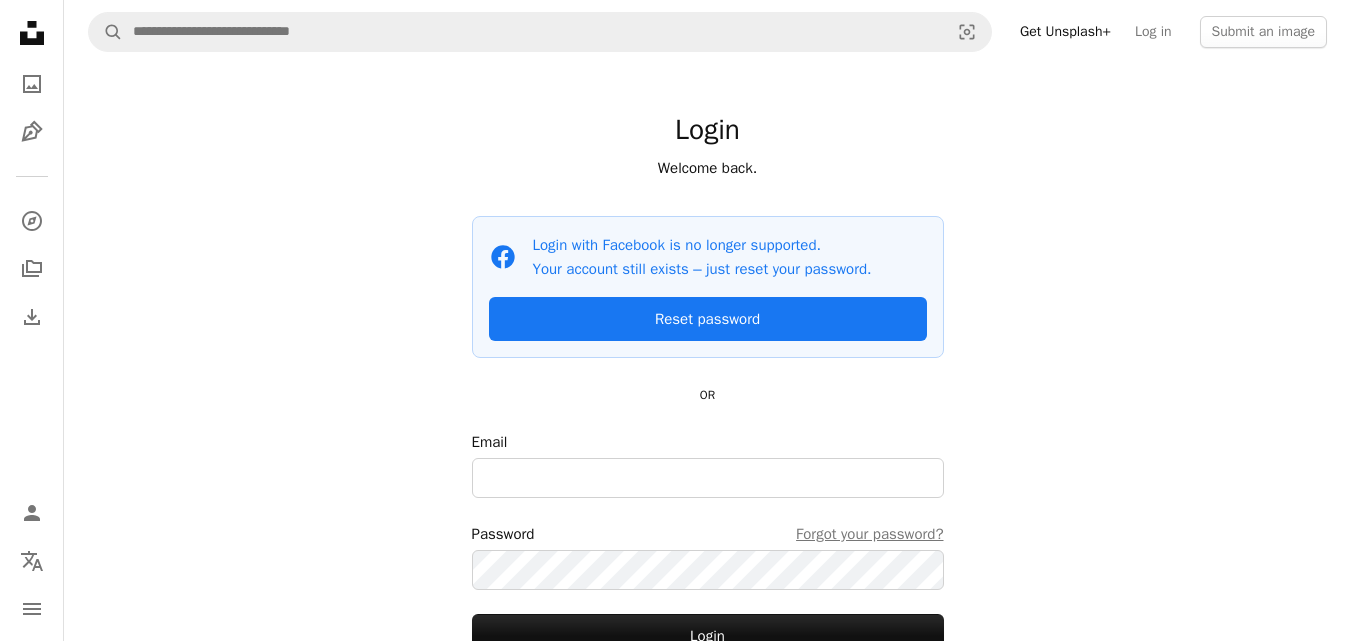 click 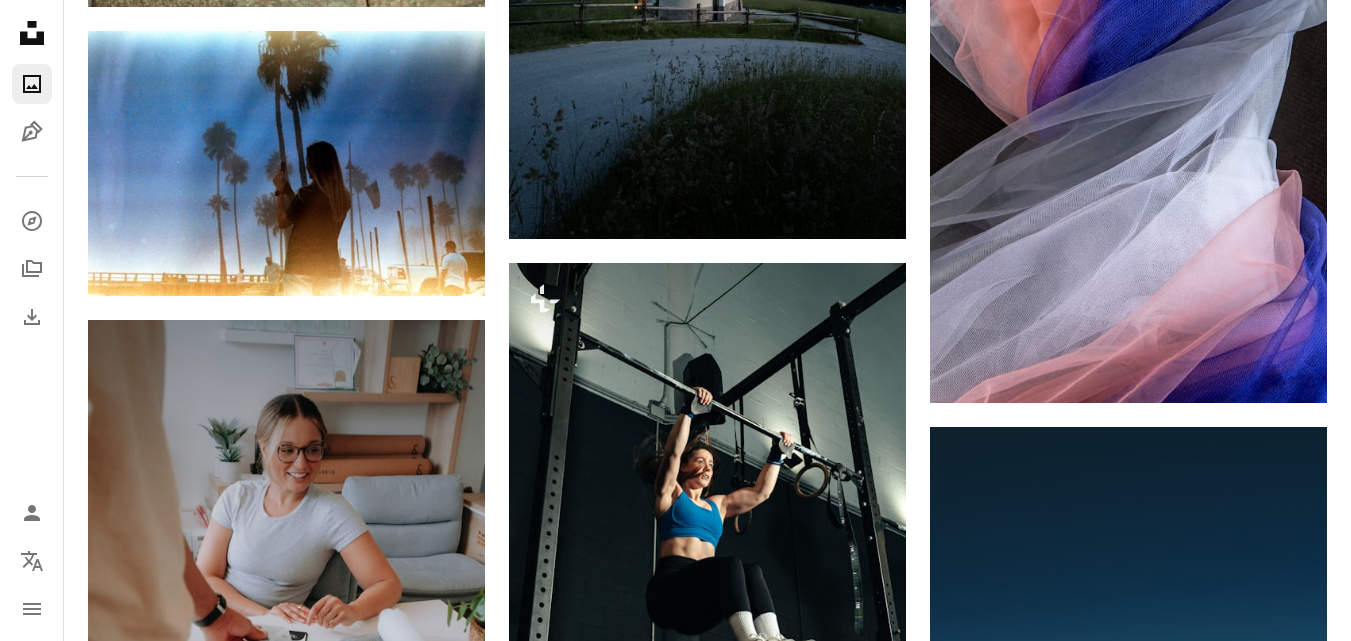 scroll, scrollTop: 9300, scrollLeft: 0, axis: vertical 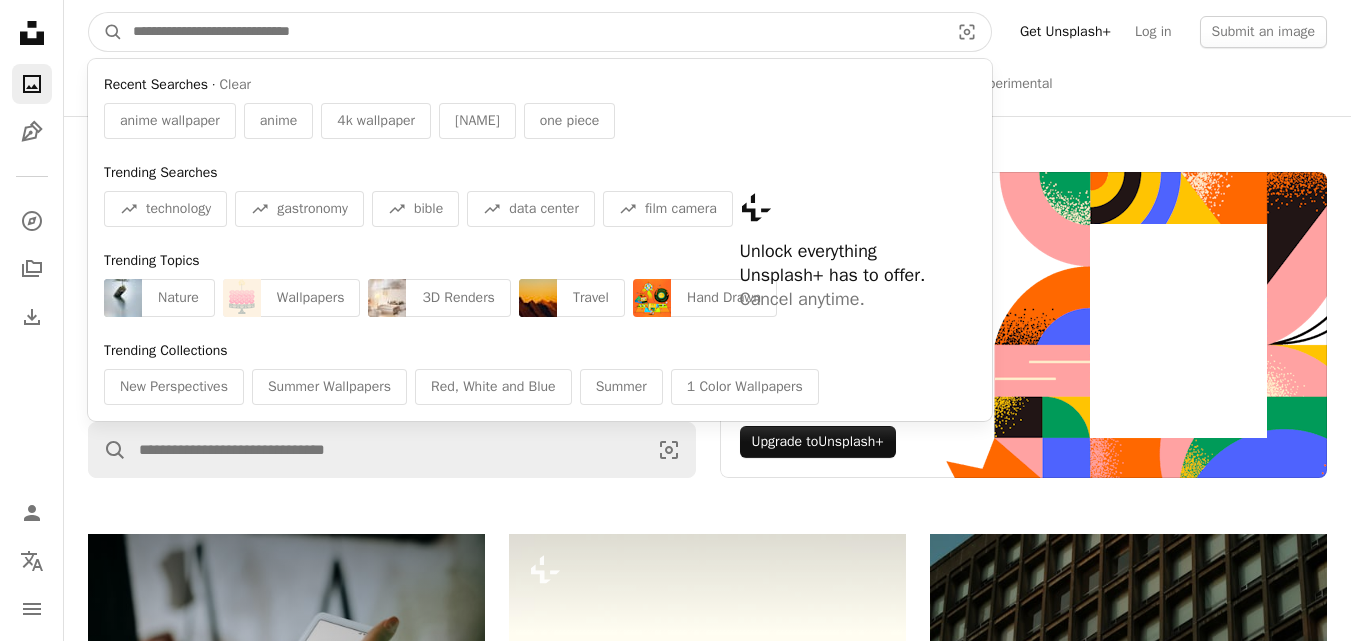 click at bounding box center (533, 32) 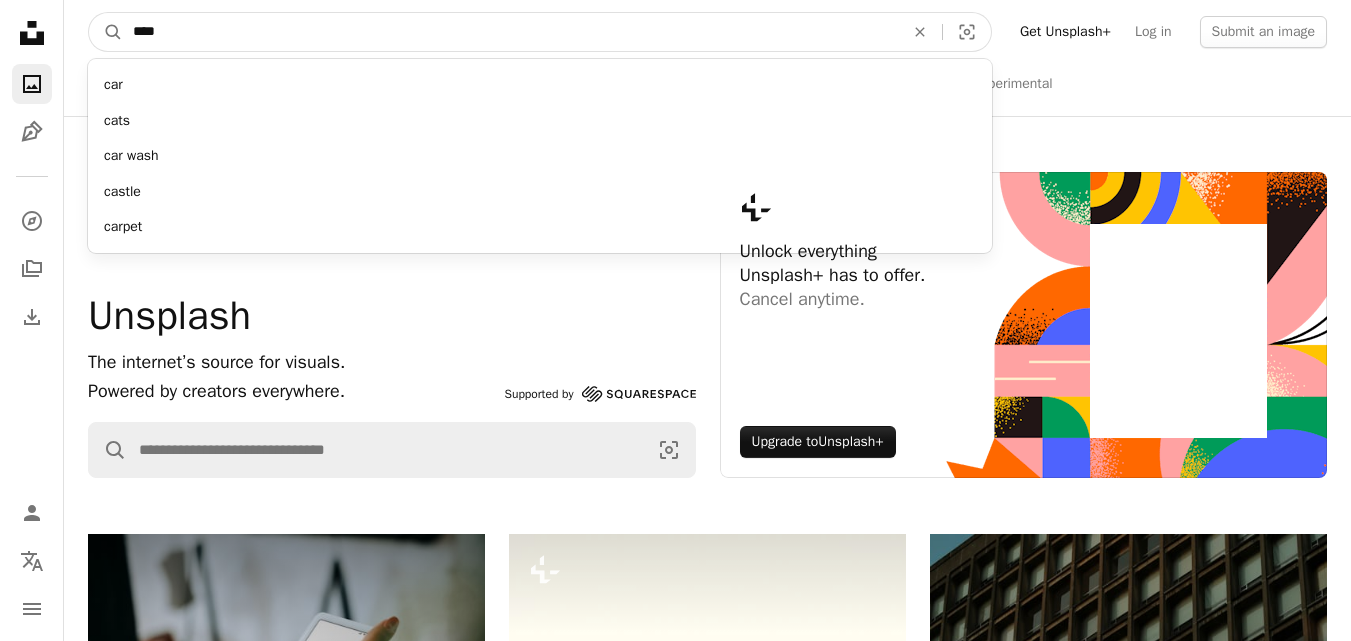 type on "****" 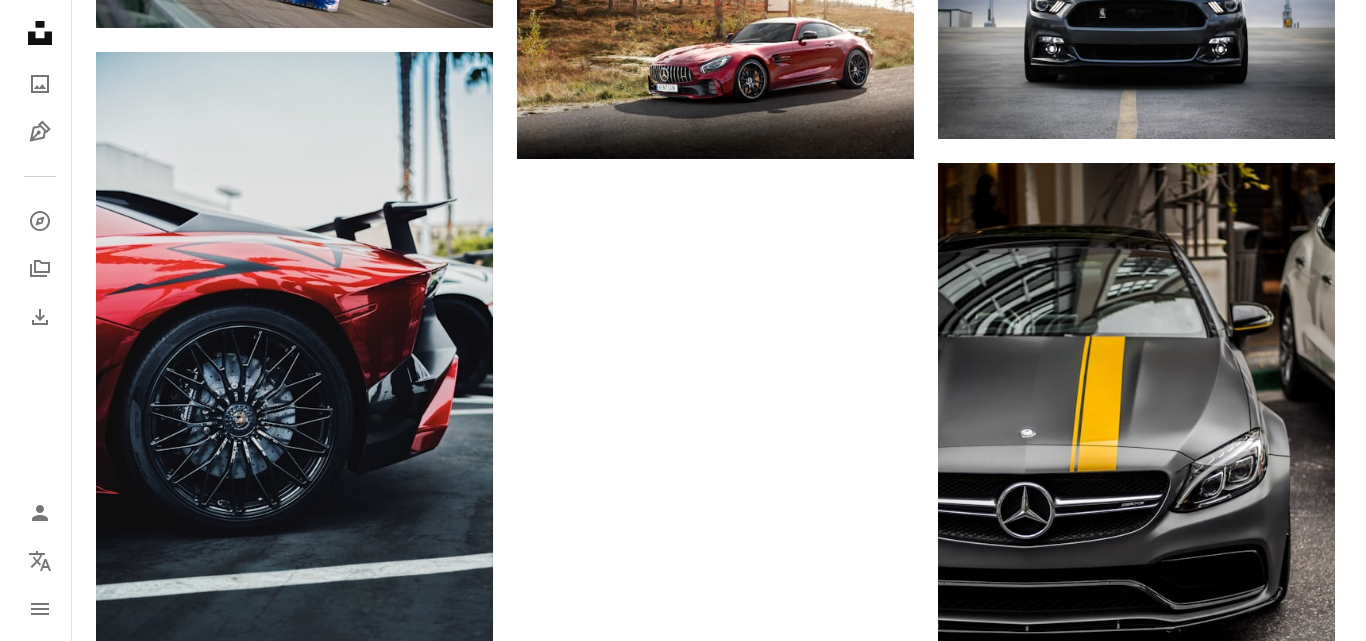 scroll, scrollTop: 2500, scrollLeft: 0, axis: vertical 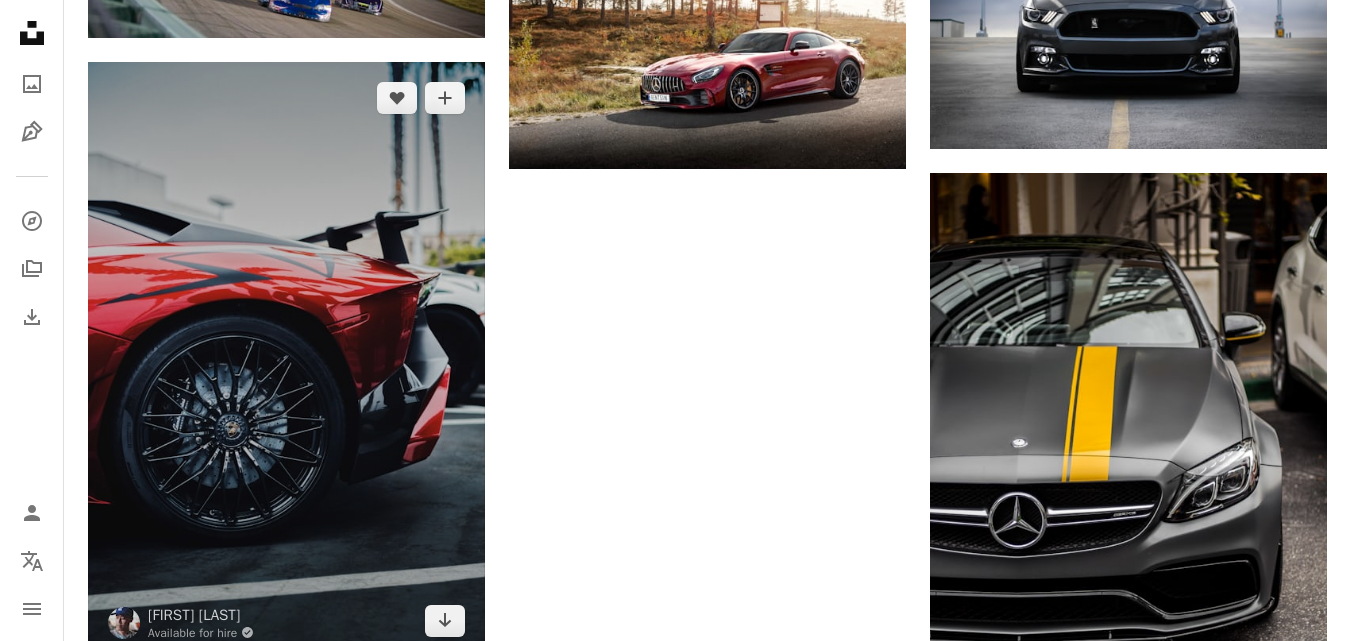 click at bounding box center (286, 359) 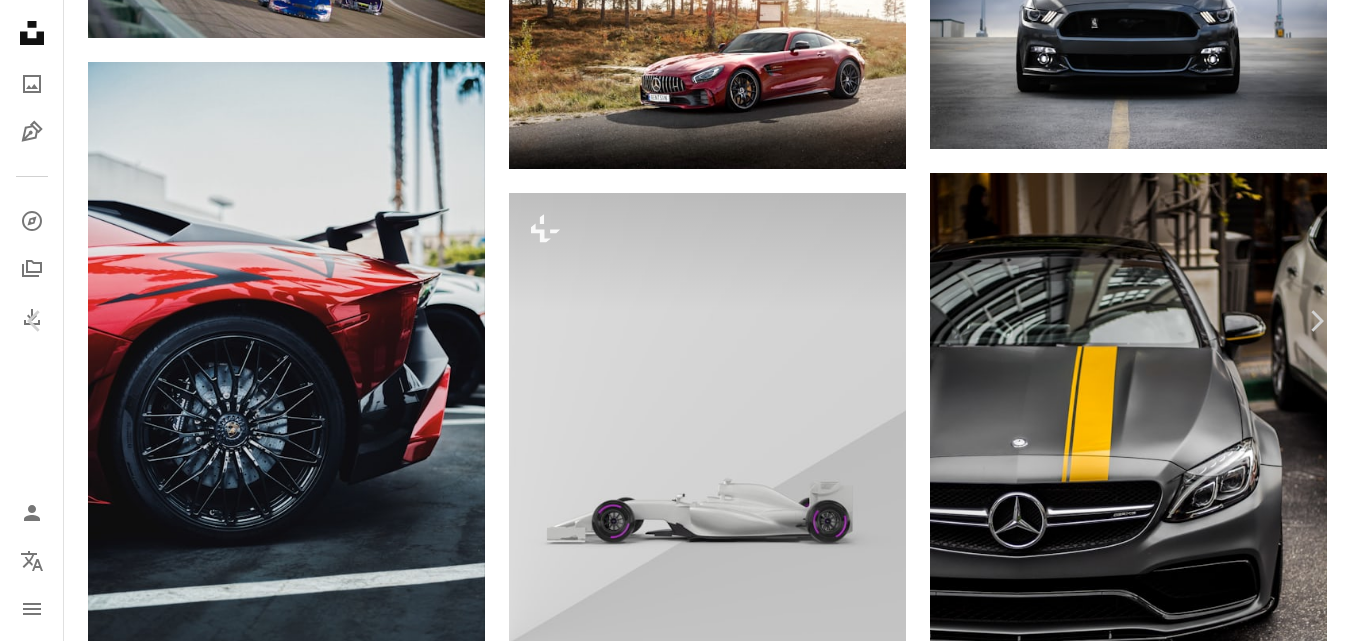 click on "Download free" at bounding box center [1152, 5133] 